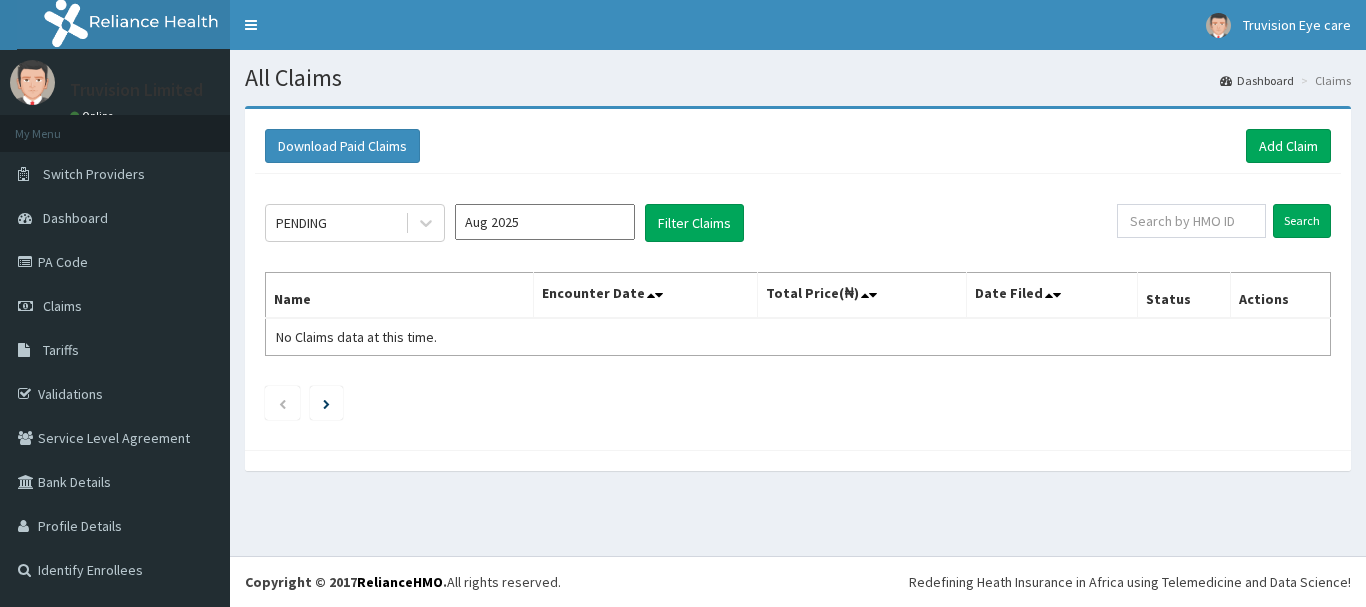 scroll, scrollTop: 0, scrollLeft: 0, axis: both 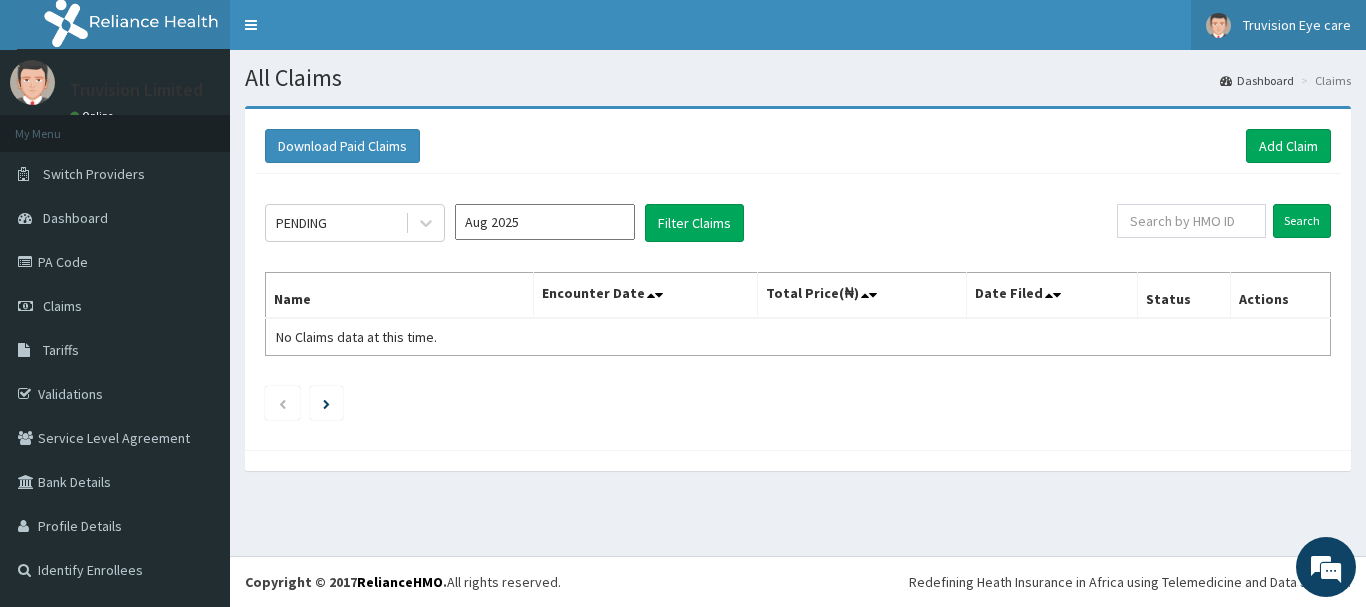 drag, startPoint x: 1285, startPoint y: 31, endPoint x: 1274, endPoint y: 33, distance: 11.18034 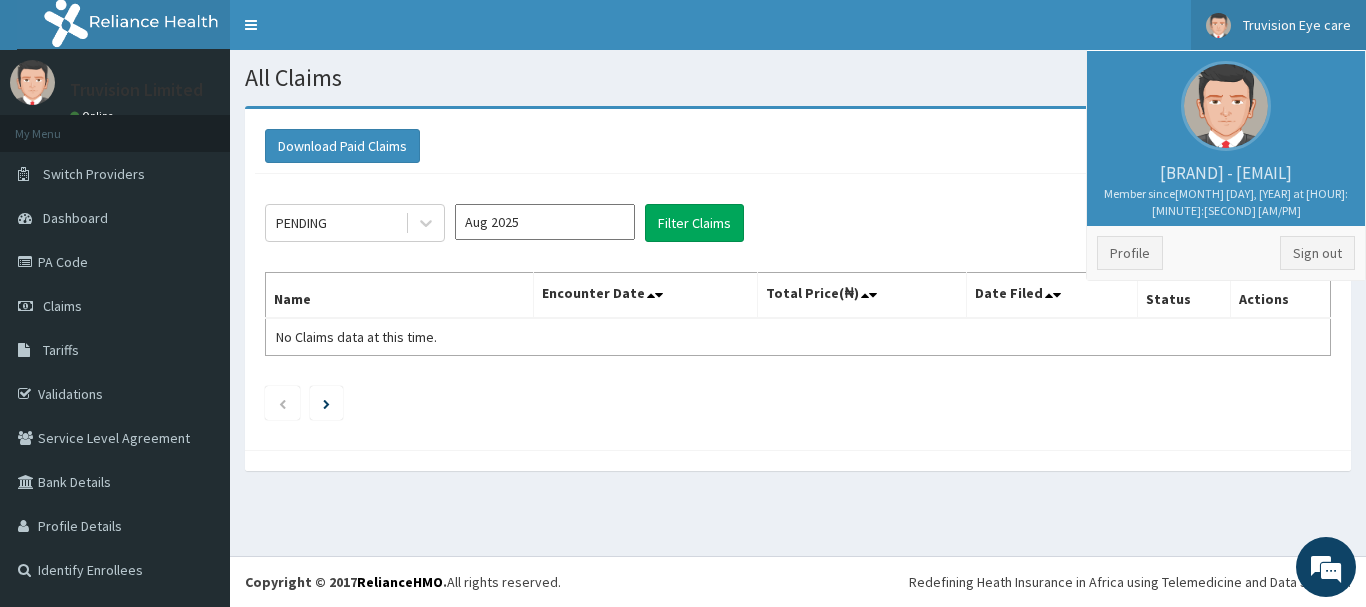 scroll, scrollTop: 0, scrollLeft: 0, axis: both 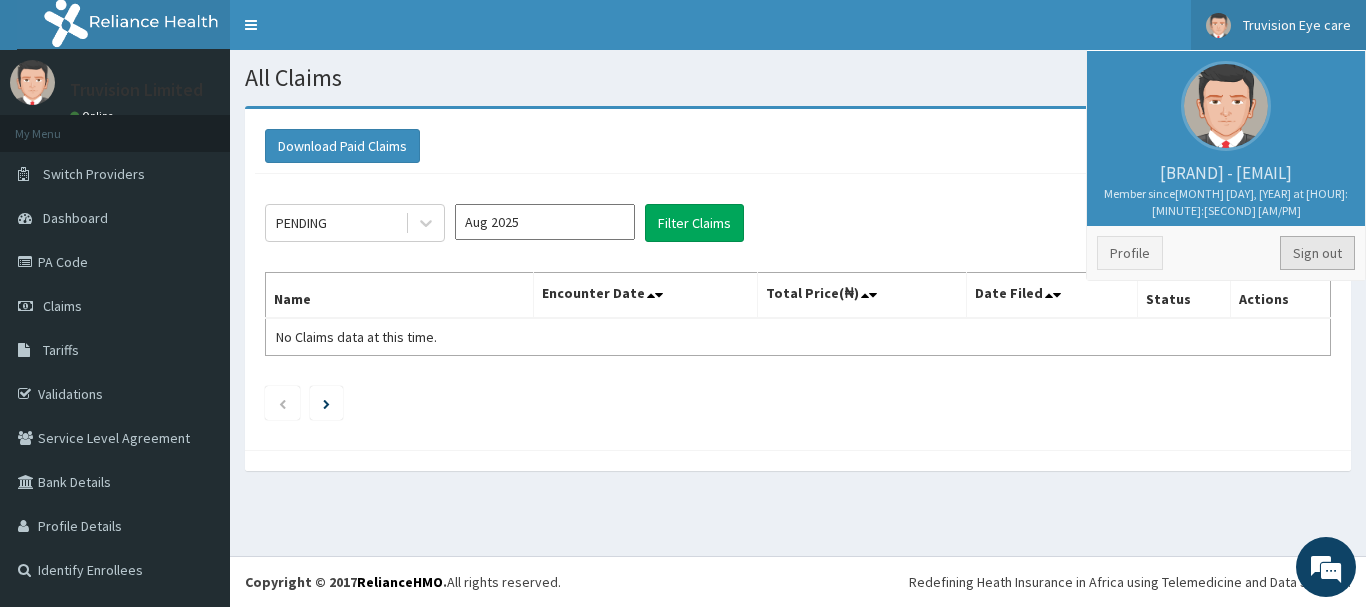 click on "Sign out" at bounding box center [1317, 253] 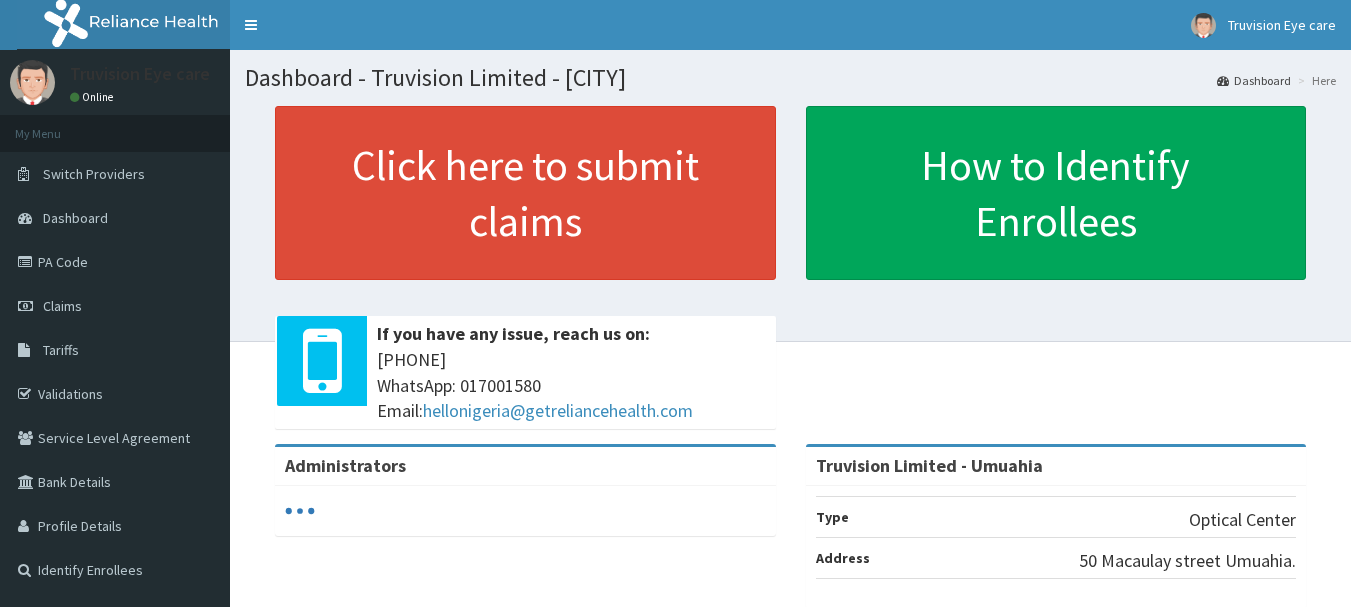 scroll, scrollTop: 0, scrollLeft: 0, axis: both 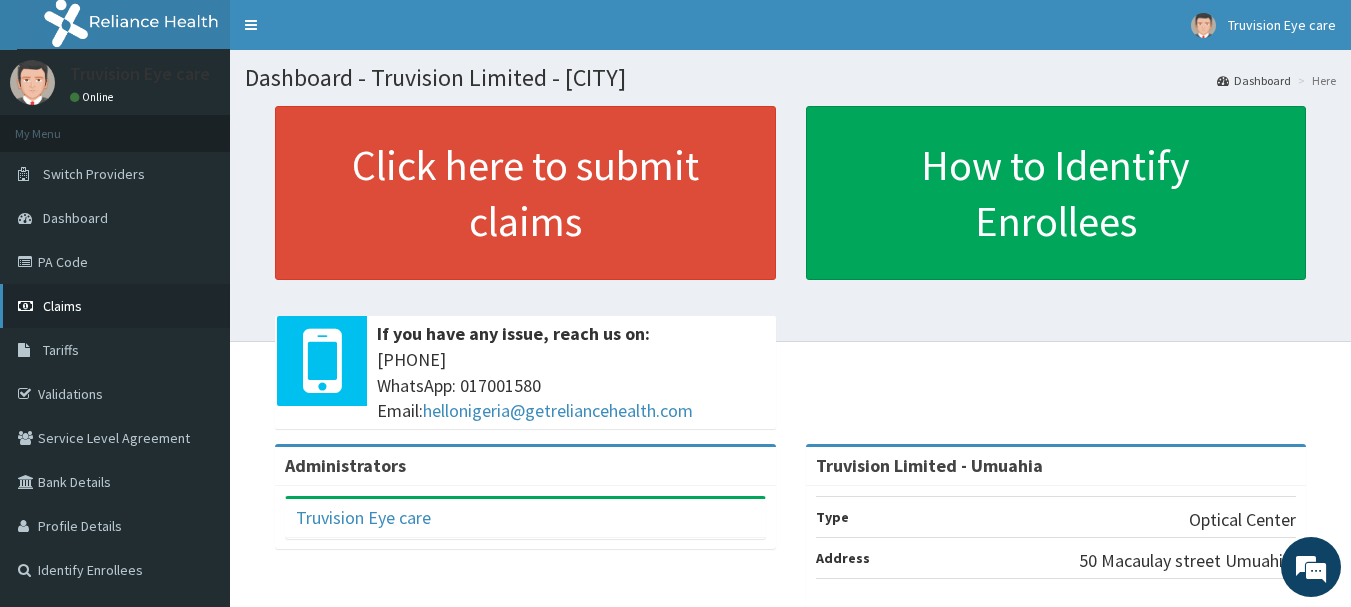 click on "Claims" at bounding box center [115, 306] 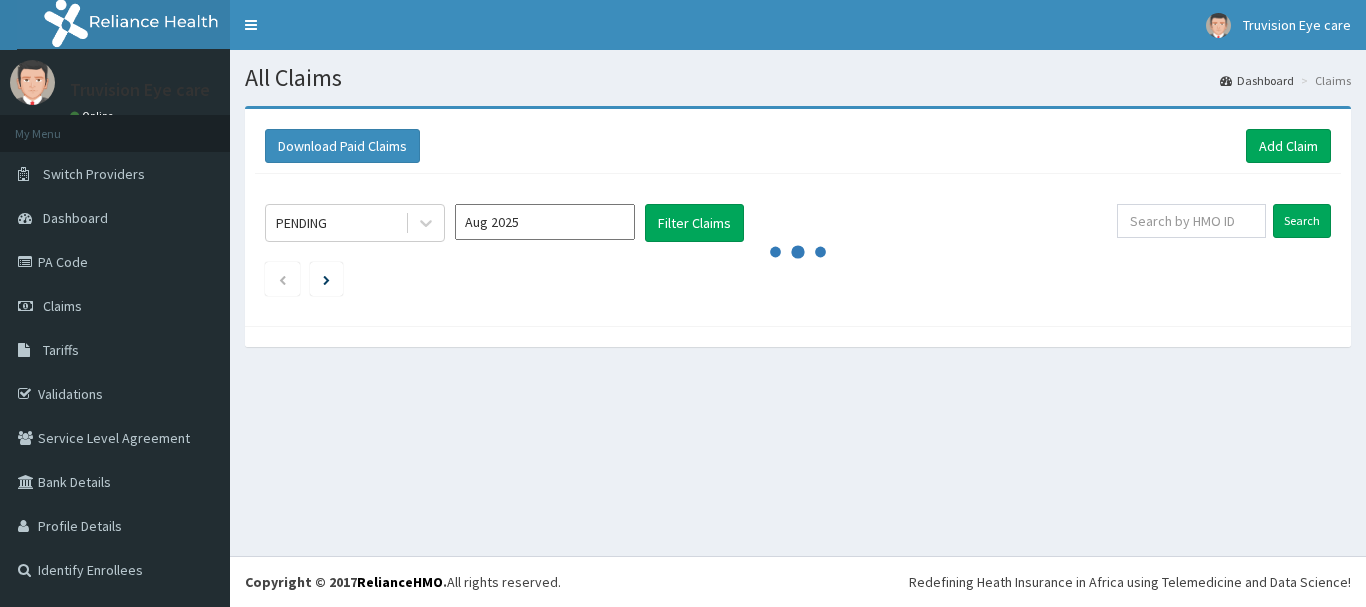scroll, scrollTop: 0, scrollLeft: 0, axis: both 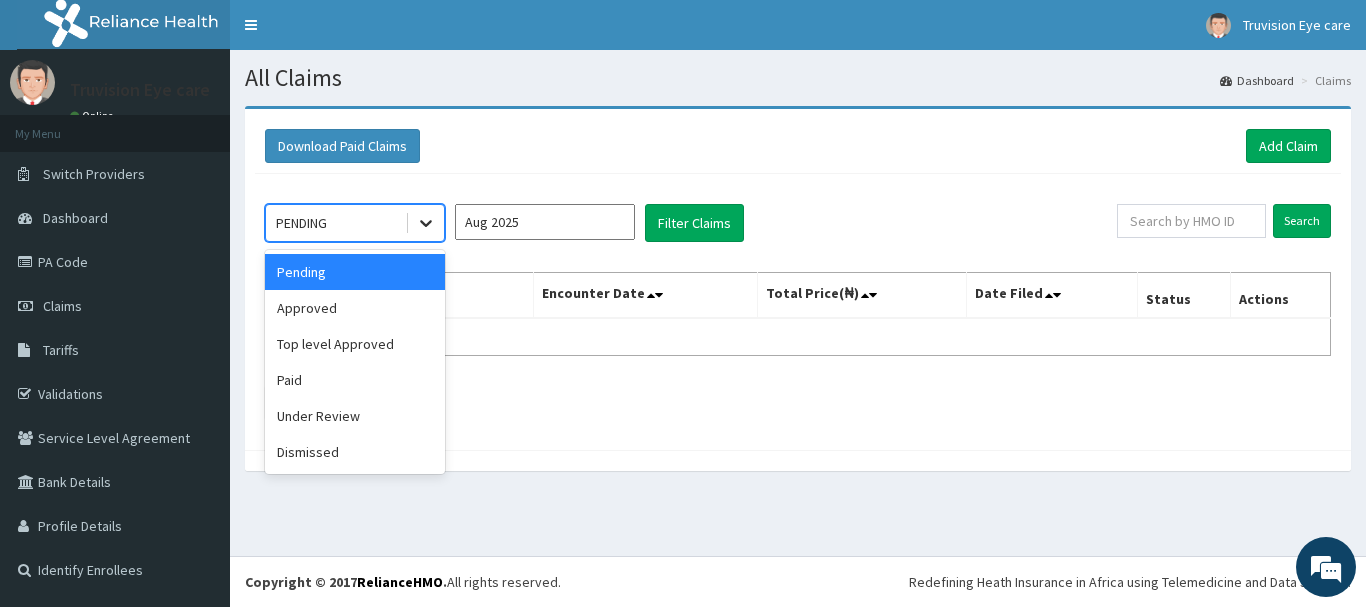 click at bounding box center [426, 223] 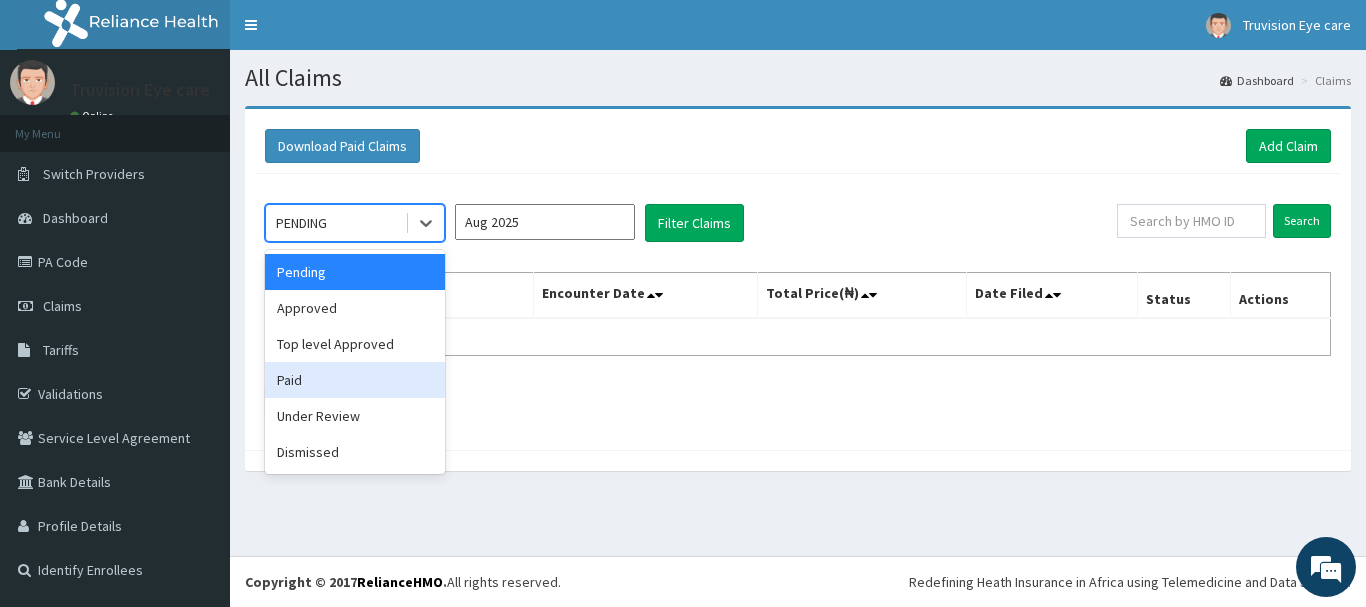 click on "Paid" at bounding box center [355, 380] 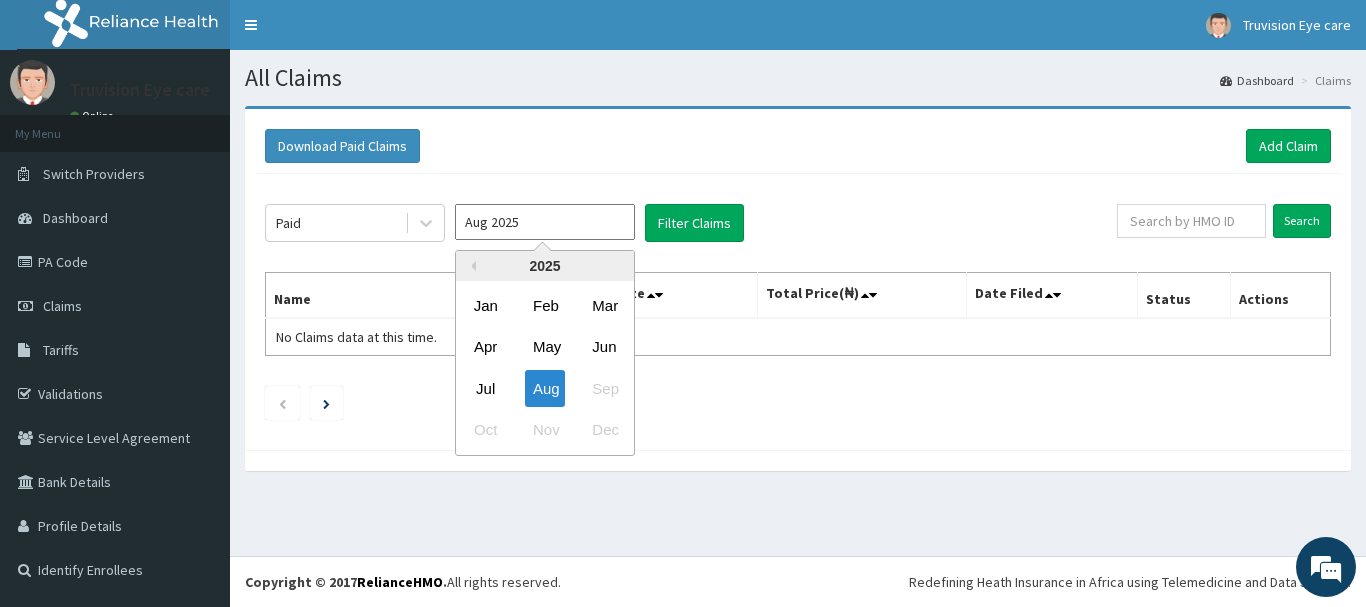 click on "Aug 2025" at bounding box center (545, 222) 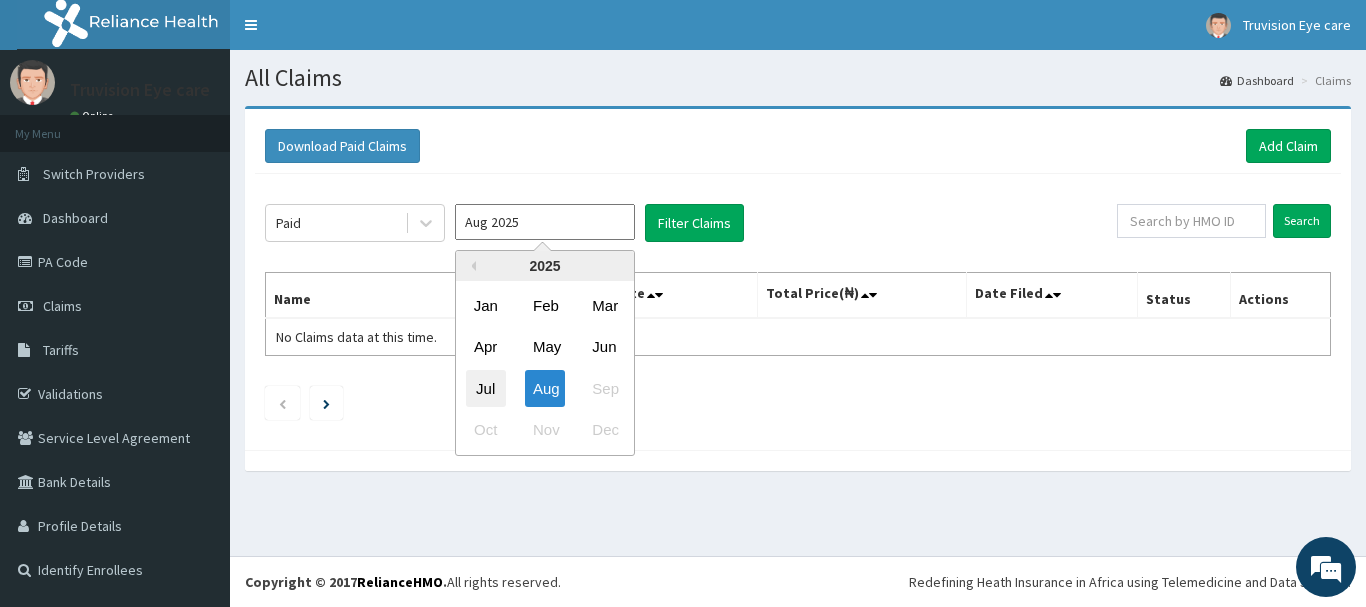 click on "Jul" at bounding box center [486, 388] 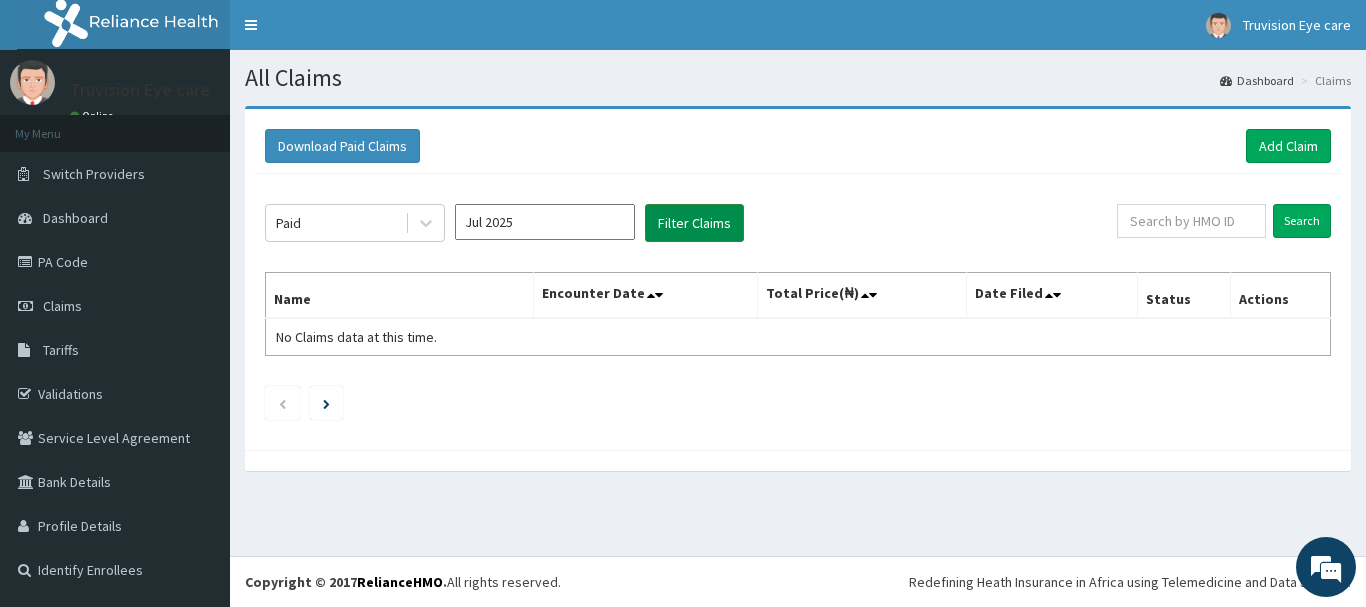 click on "Filter Claims" at bounding box center [694, 223] 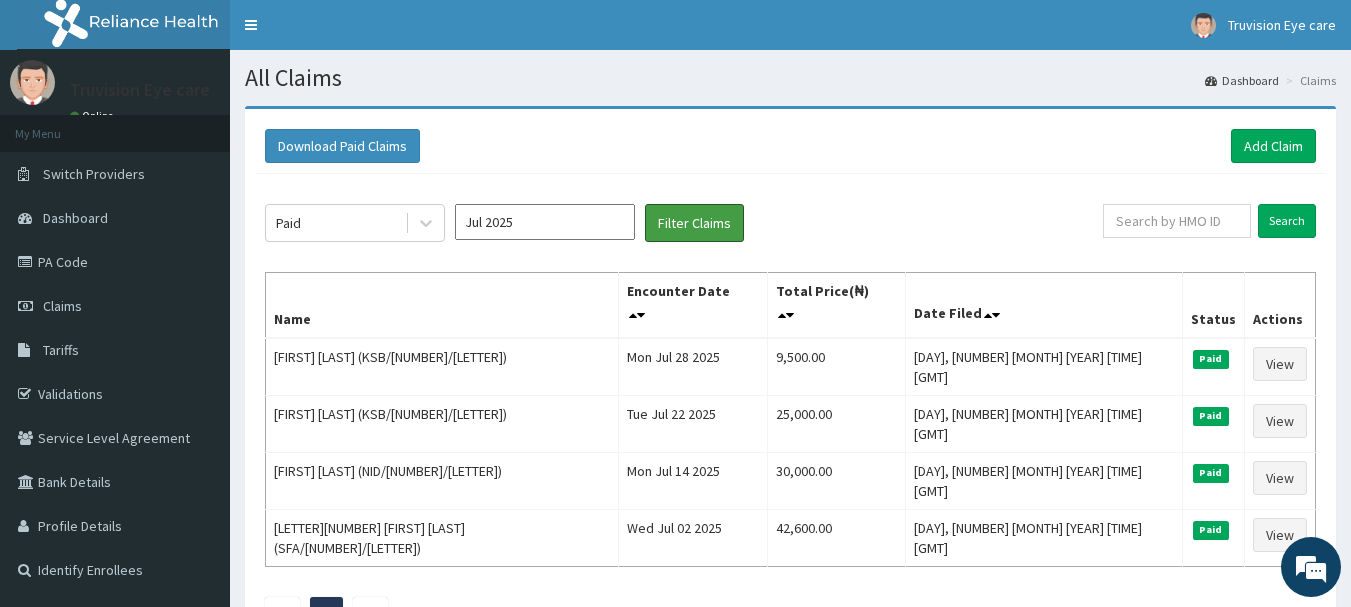 scroll, scrollTop: 0, scrollLeft: 0, axis: both 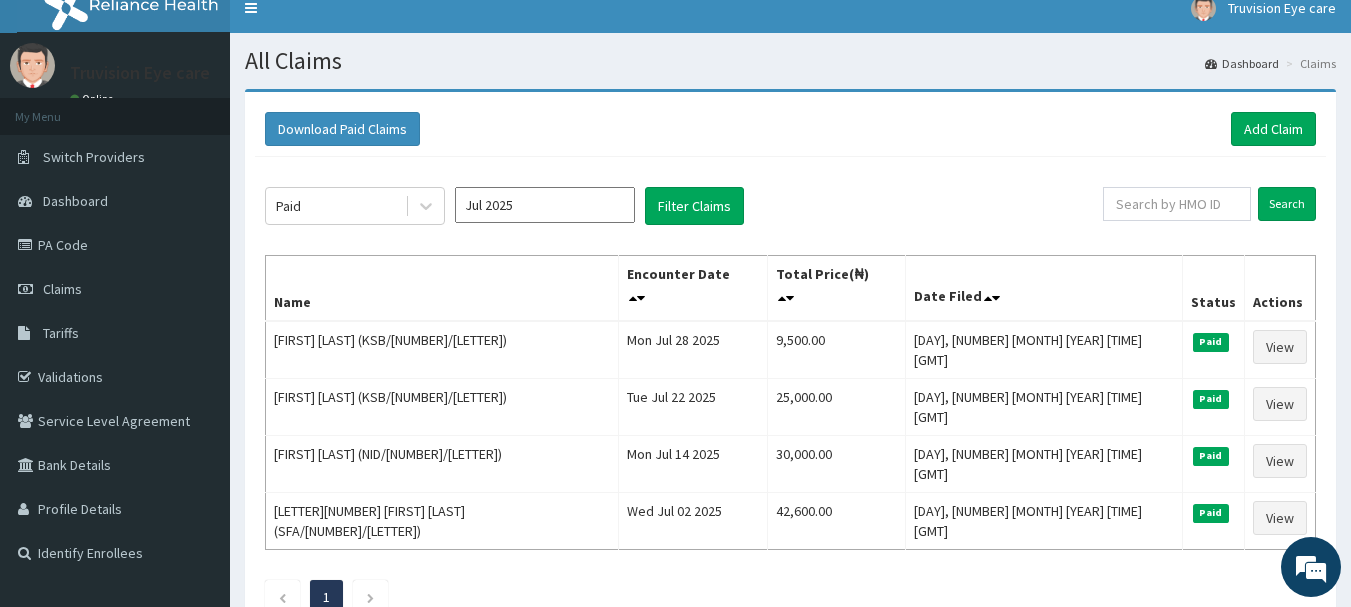 click on "Jul 2025" at bounding box center (545, 205) 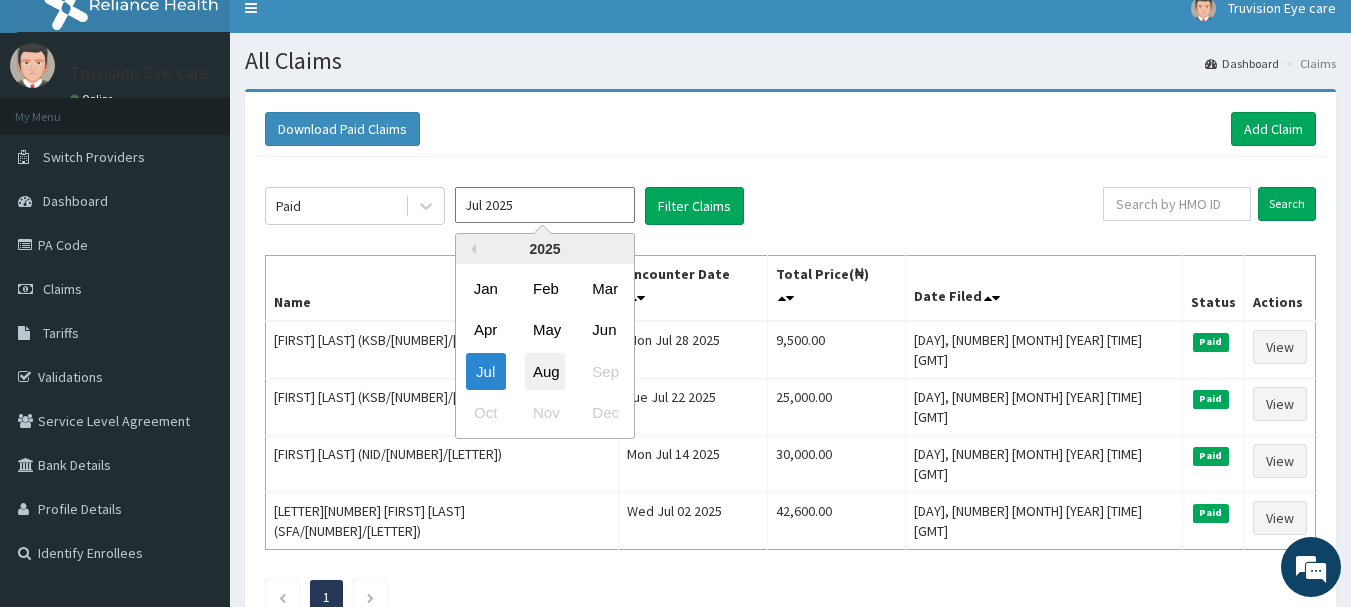 click on "Aug" at bounding box center (545, 371) 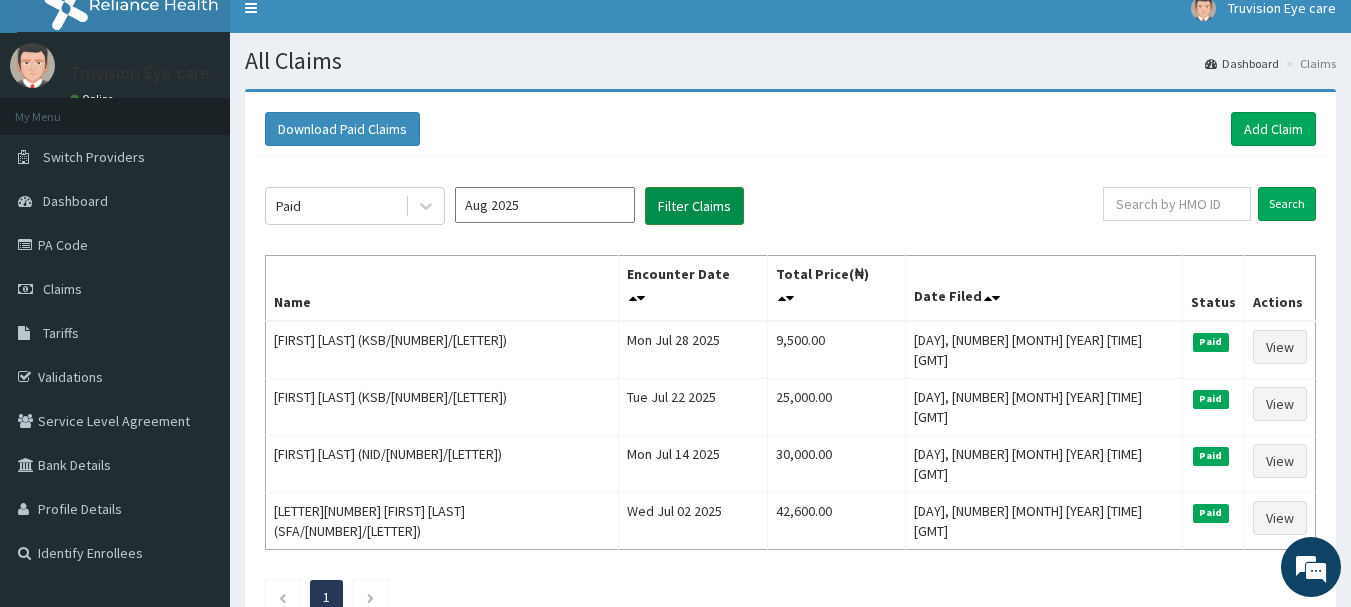 click on "Filter Claims" at bounding box center [694, 206] 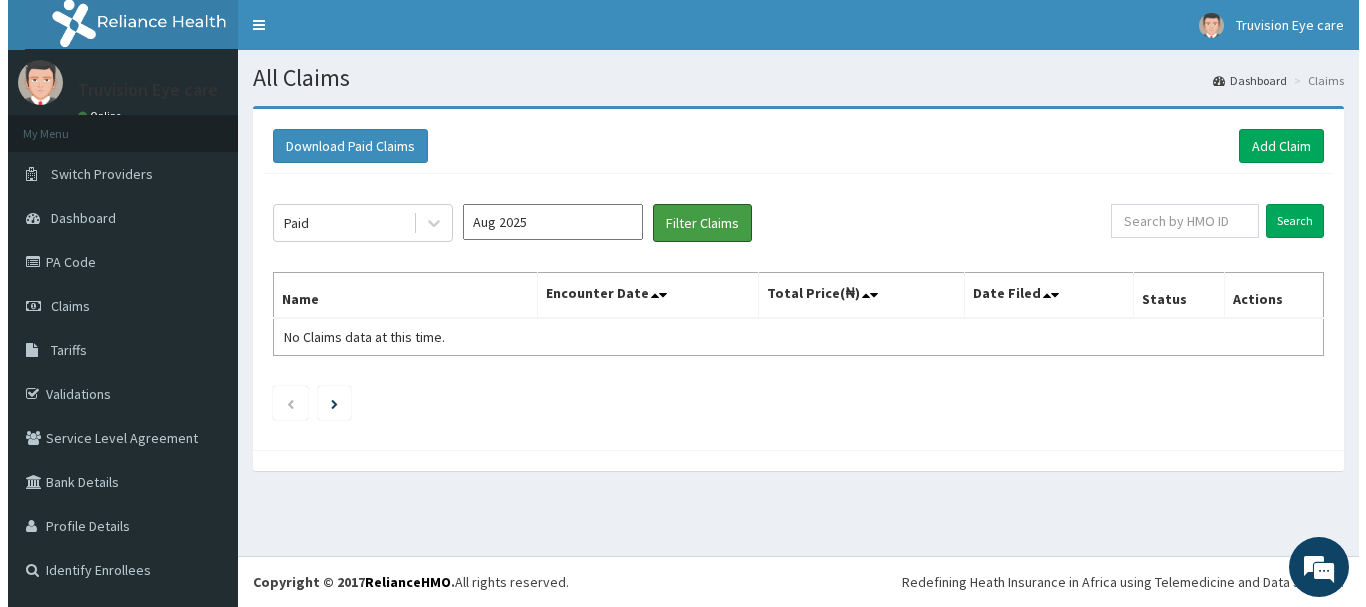 scroll, scrollTop: 0, scrollLeft: 0, axis: both 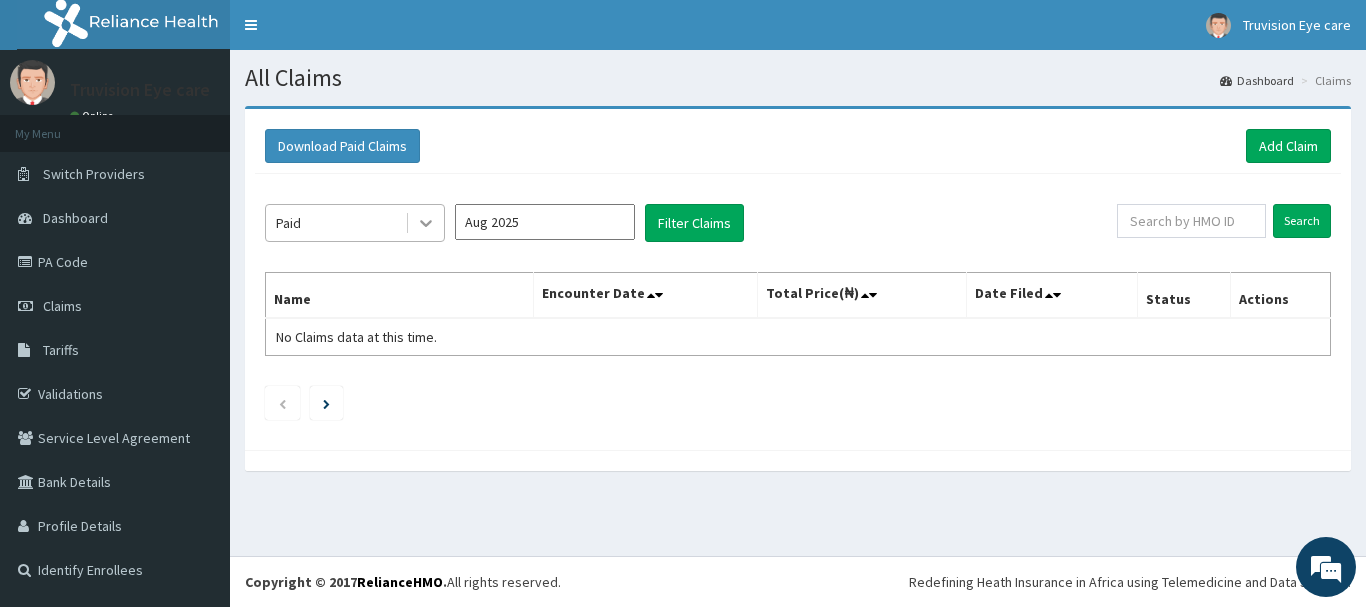 click at bounding box center (426, 223) 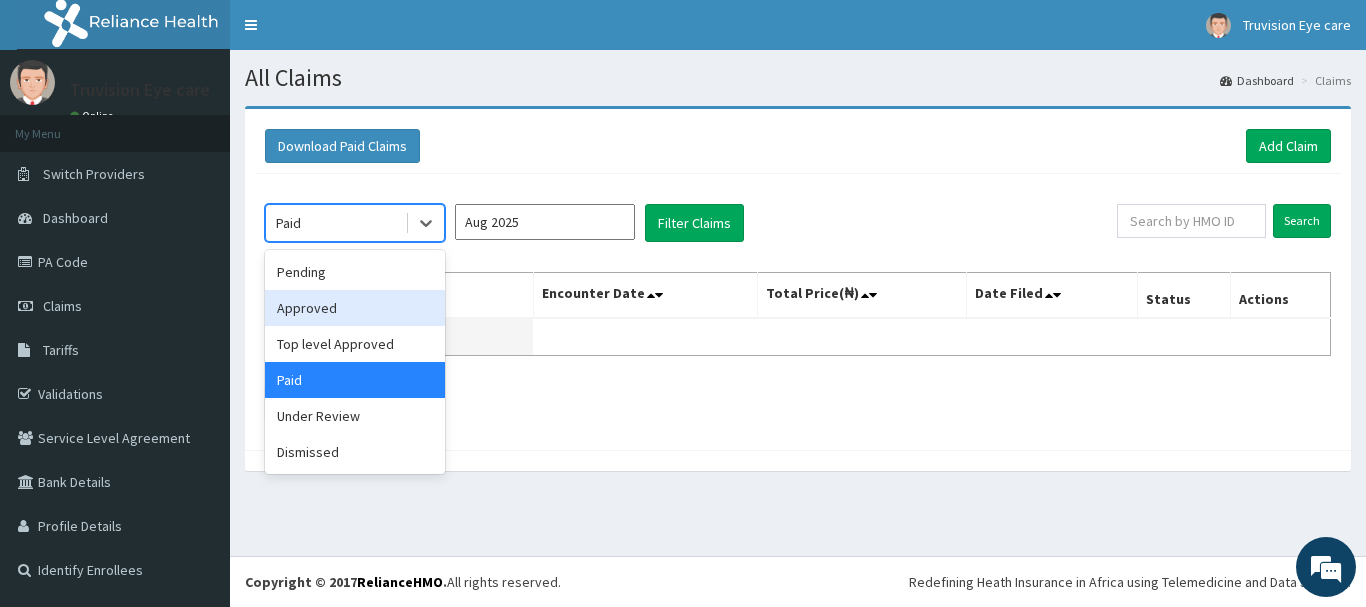 click on "Approved" at bounding box center [355, 308] 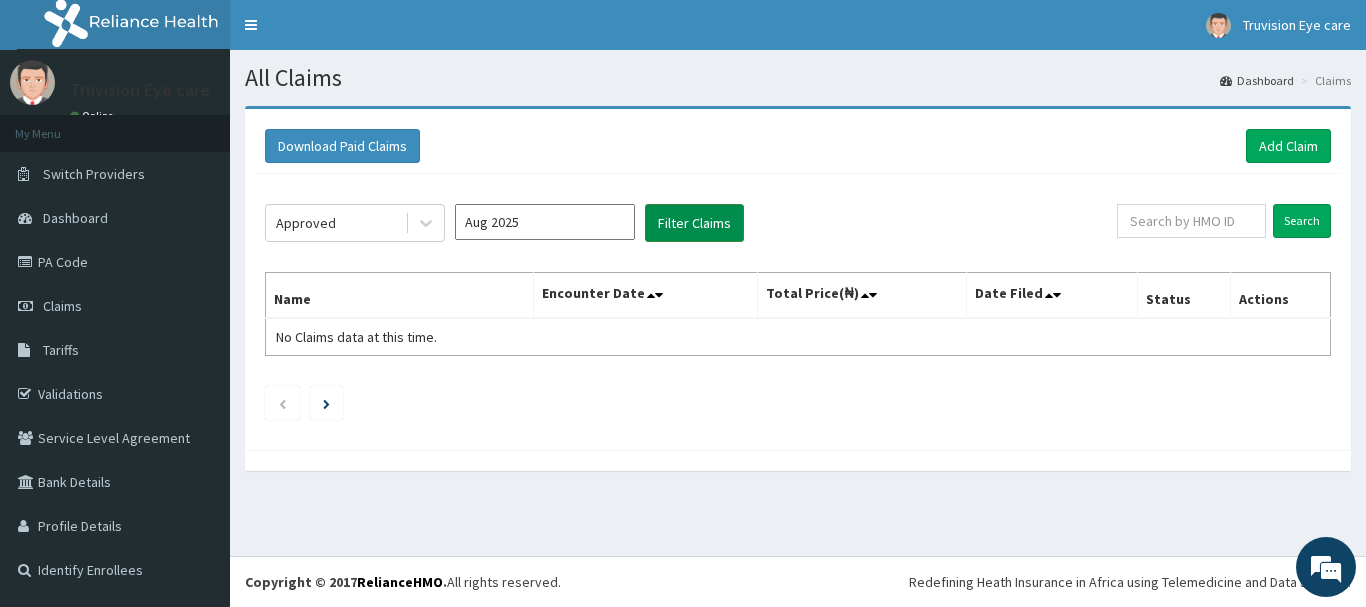 click on "Filter Claims" at bounding box center (694, 223) 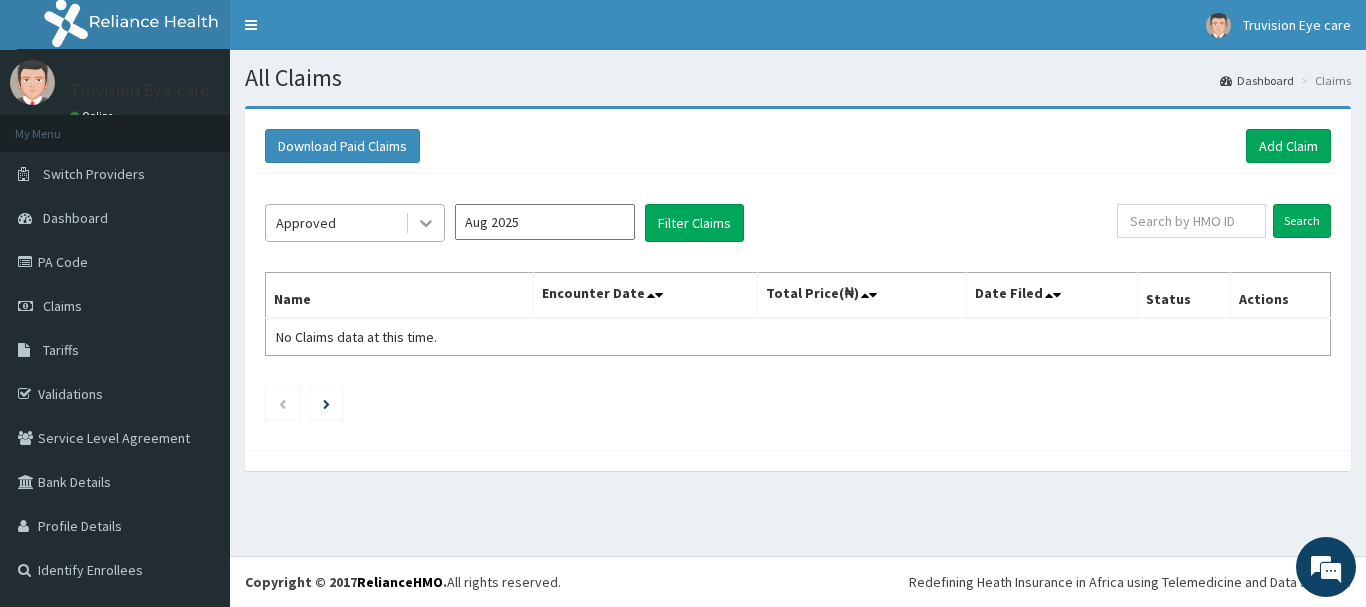 click at bounding box center (426, 223) 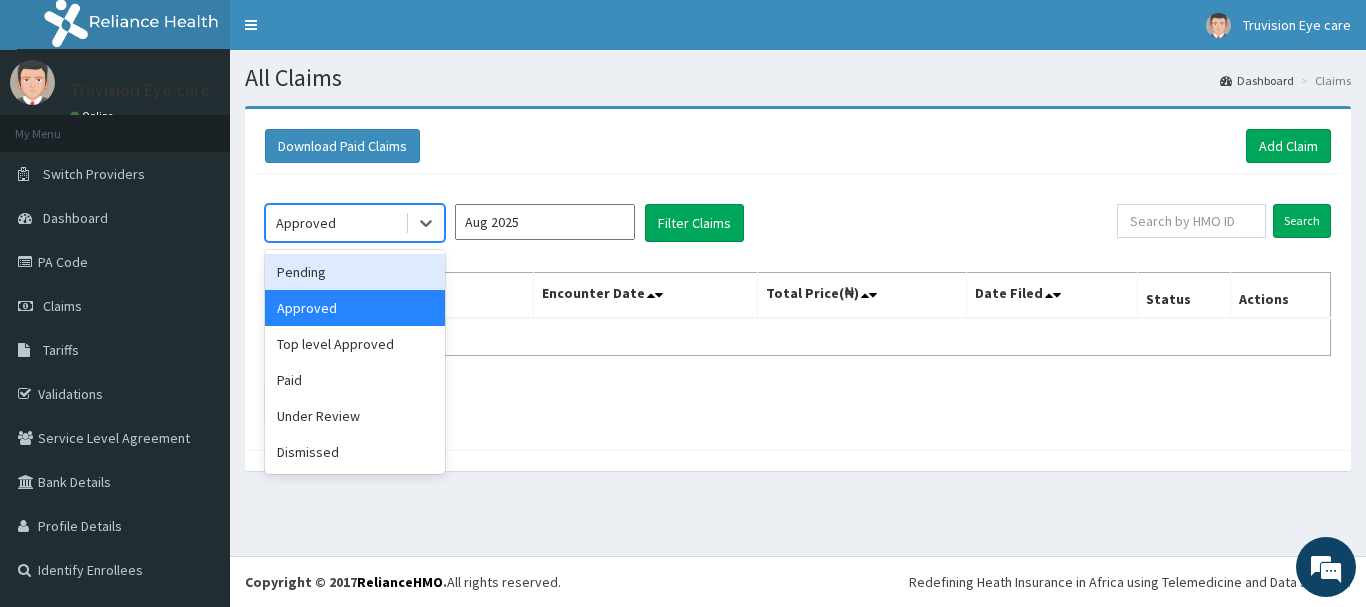 click on "Pending" at bounding box center [355, 272] 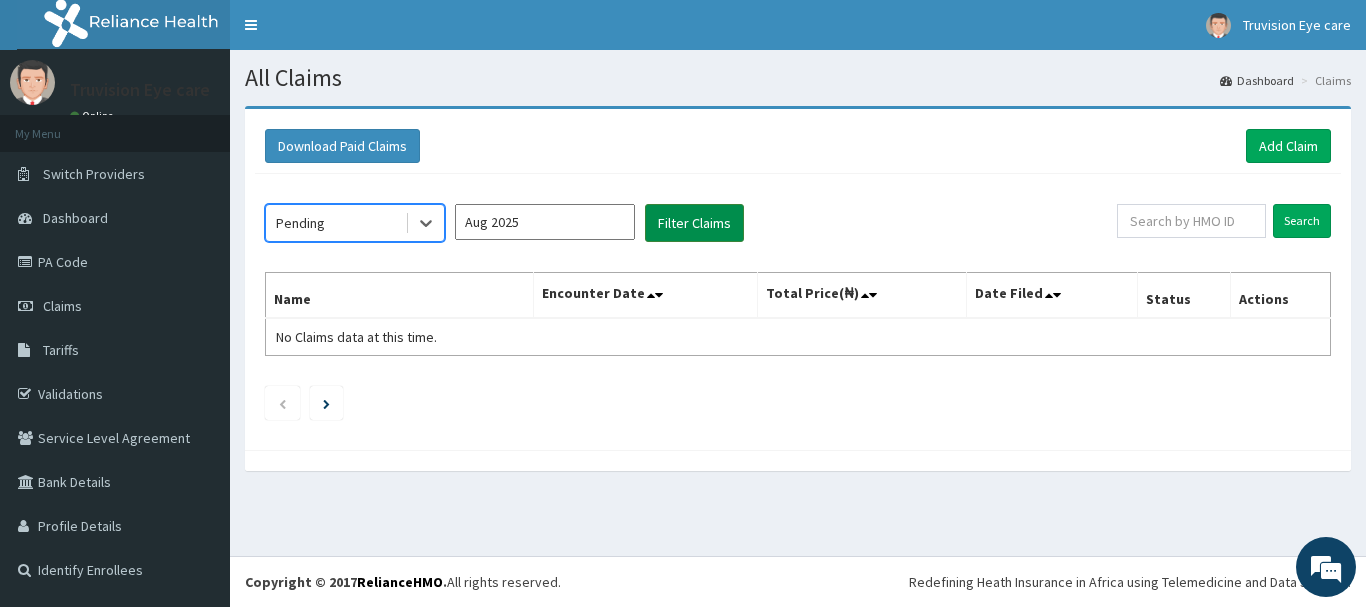 click on "Filter Claims" at bounding box center (694, 223) 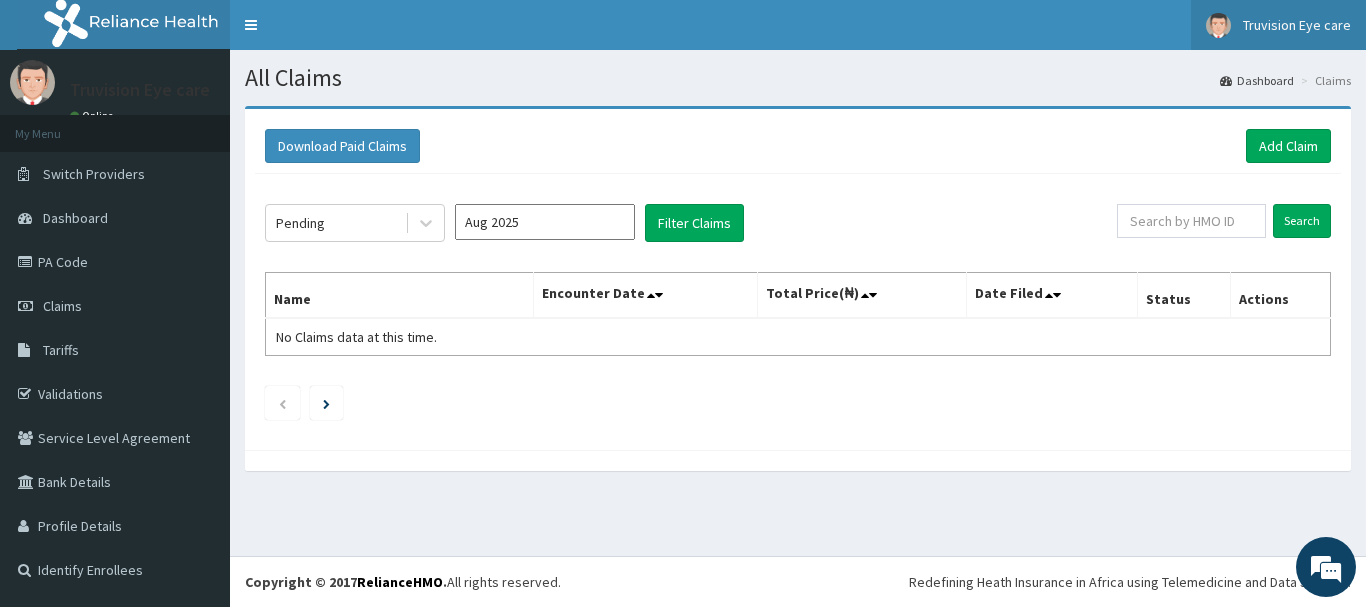 click on "Truvision Eye care" at bounding box center [1297, 25] 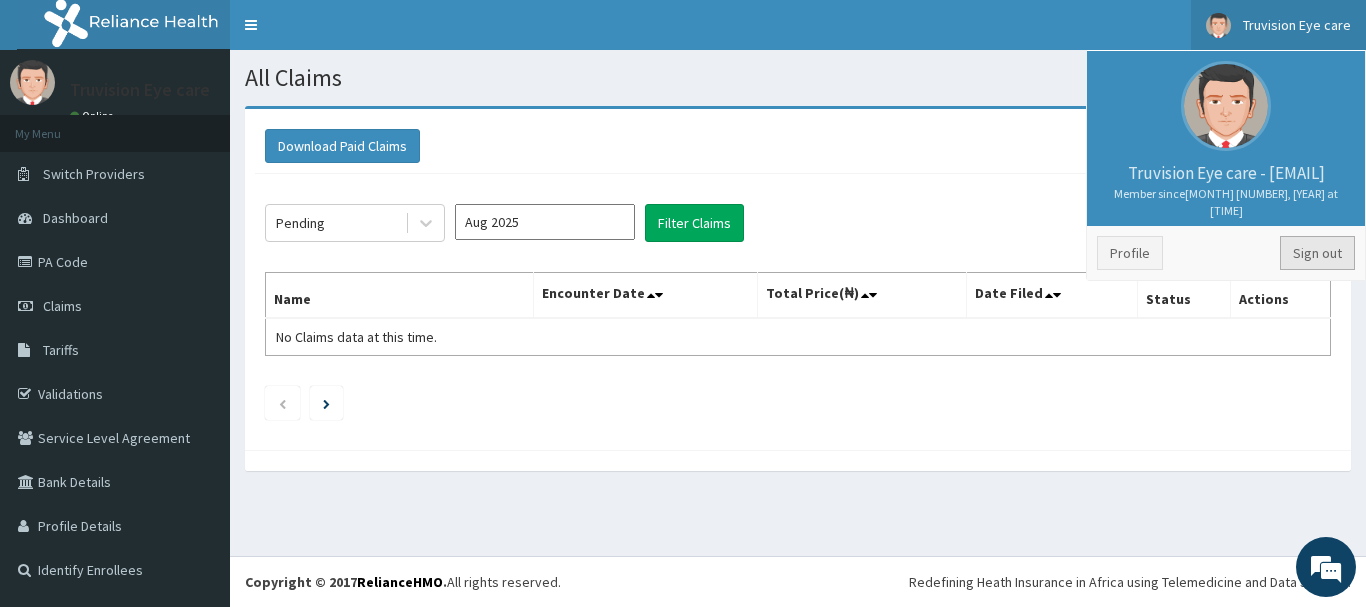 click on "Sign out" at bounding box center [1317, 253] 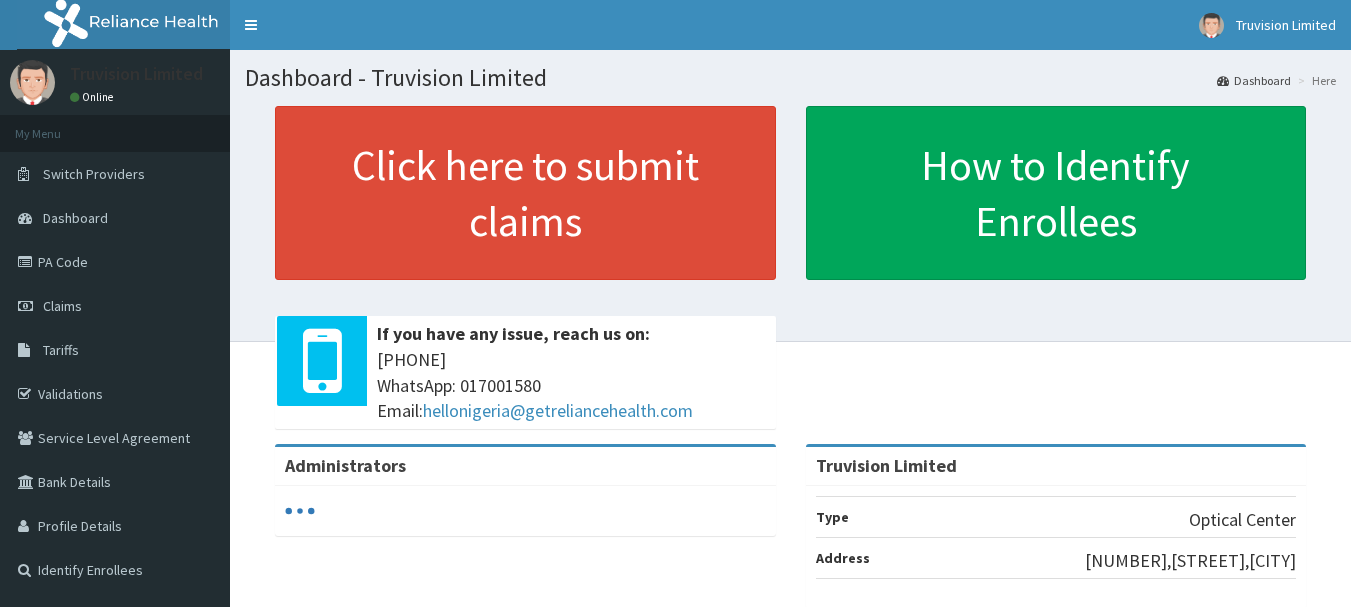 scroll, scrollTop: 0, scrollLeft: 0, axis: both 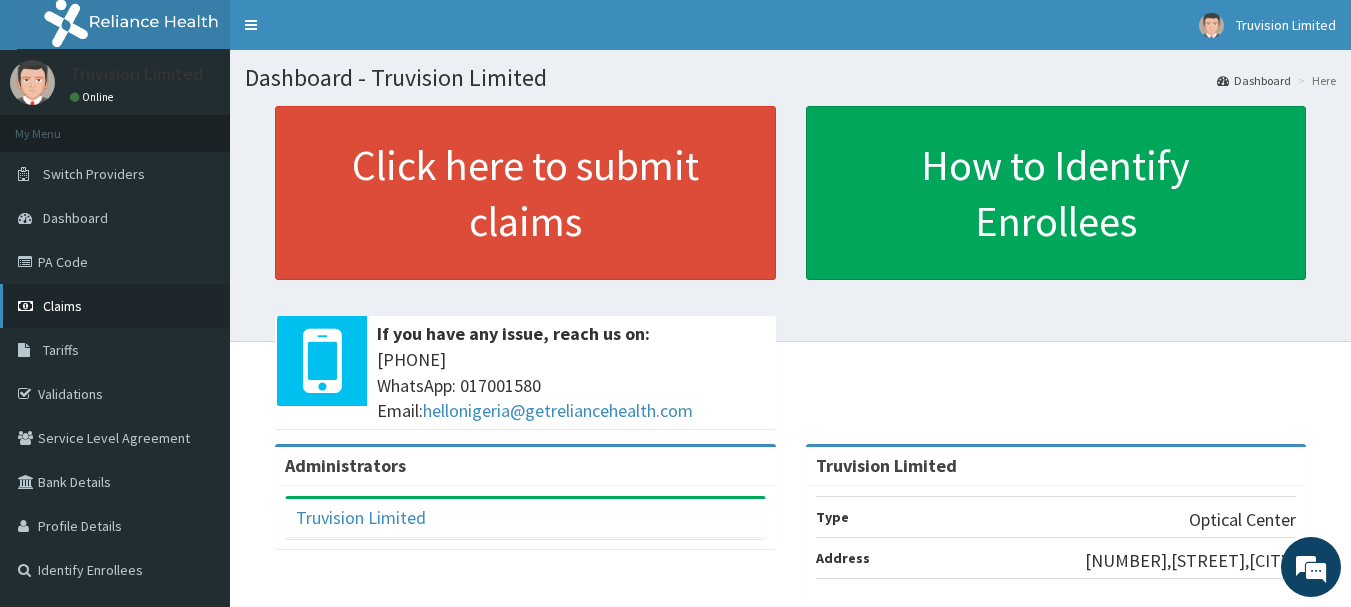 click on "Claims" at bounding box center [115, 306] 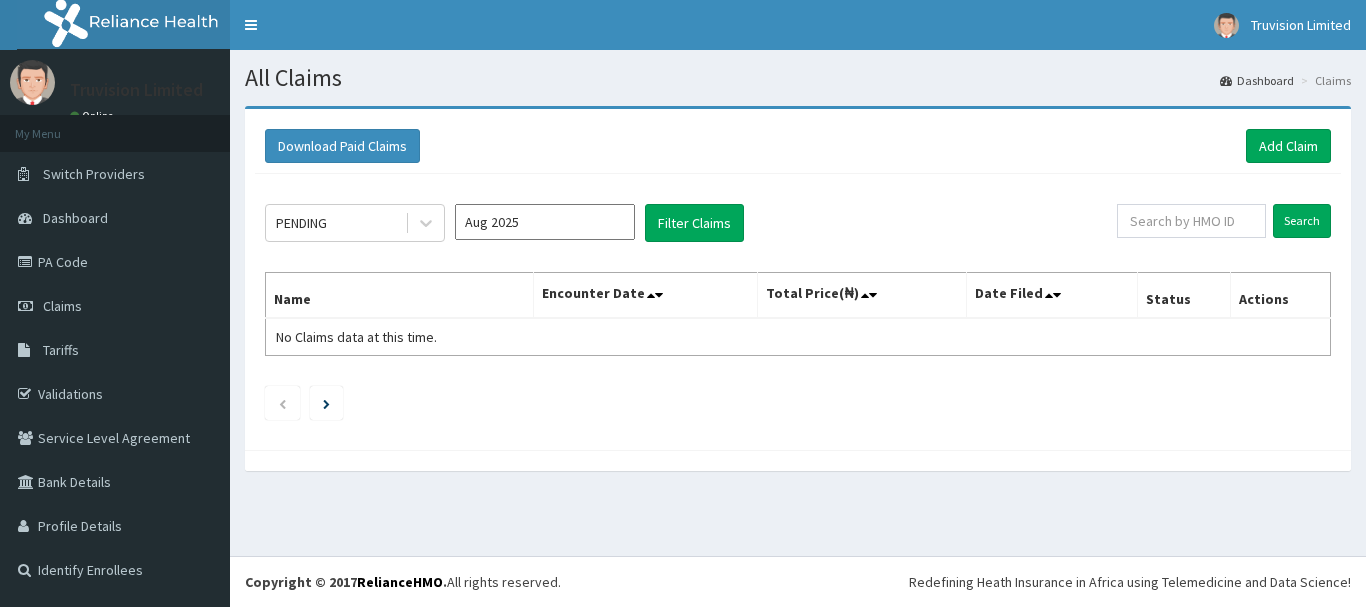 scroll, scrollTop: 0, scrollLeft: 0, axis: both 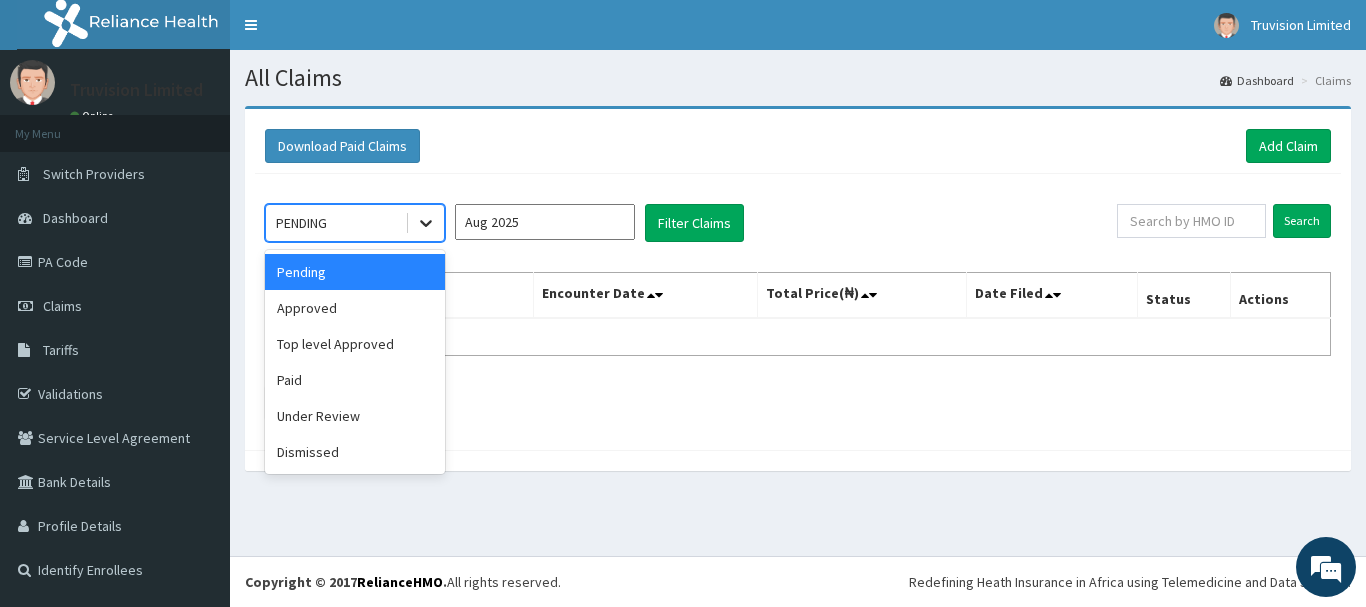 click 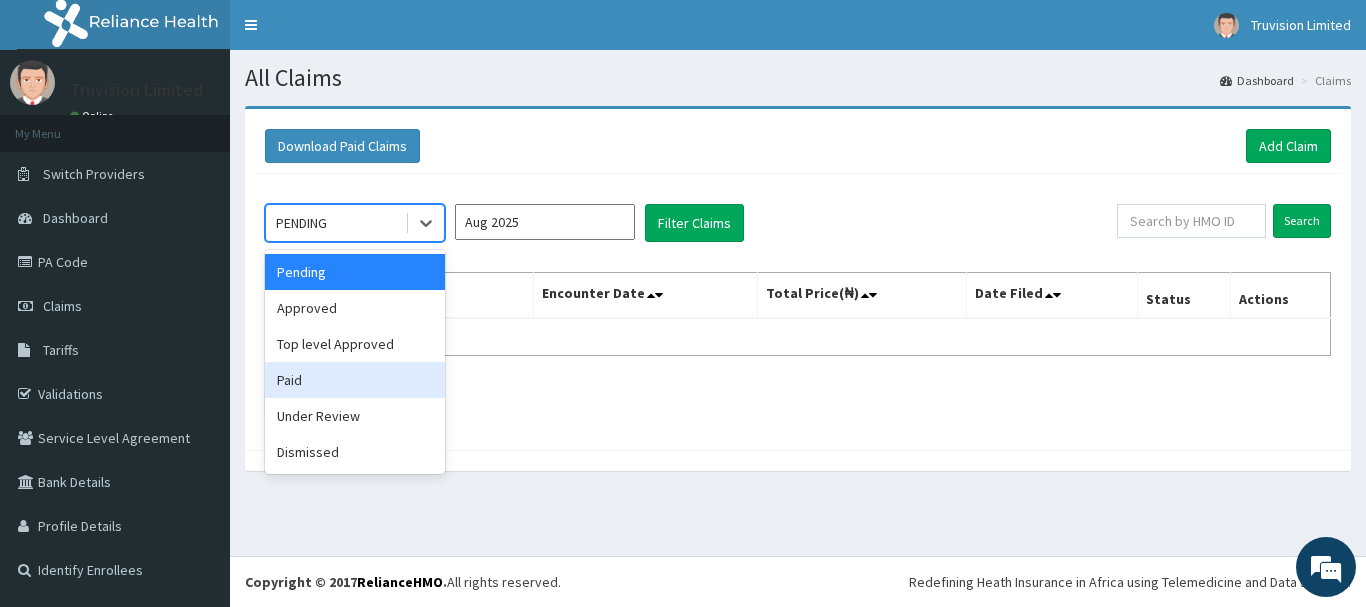 click on "Paid" at bounding box center [355, 380] 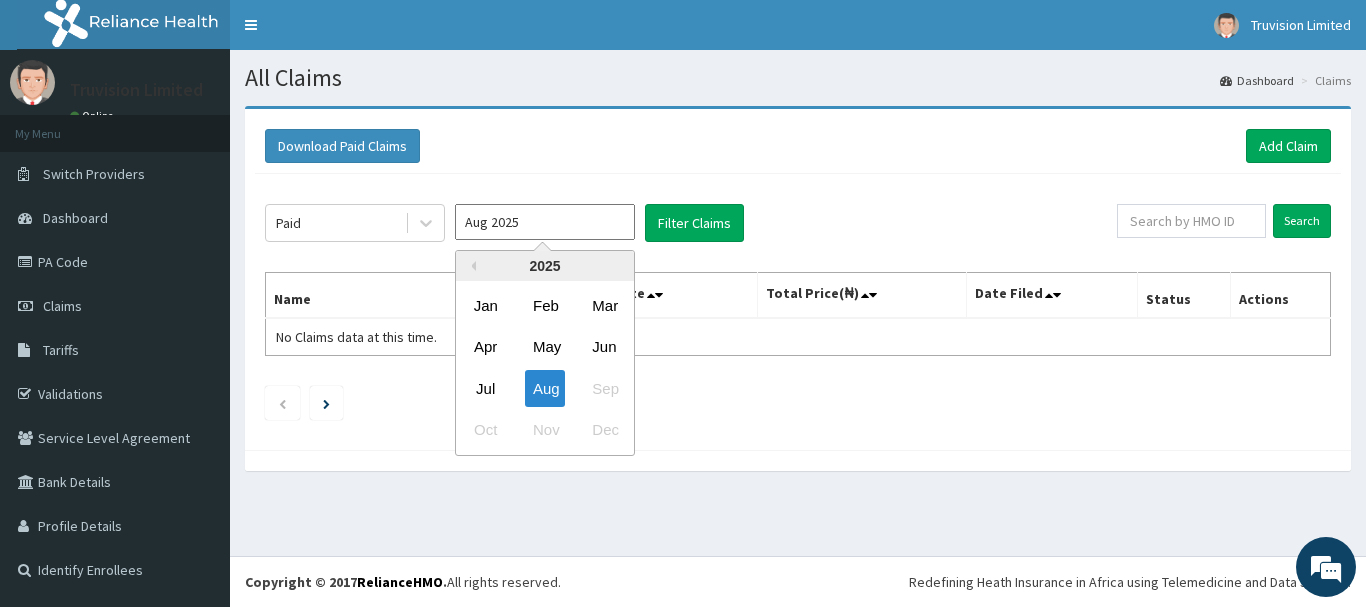 click on "Aug 2025" at bounding box center [545, 222] 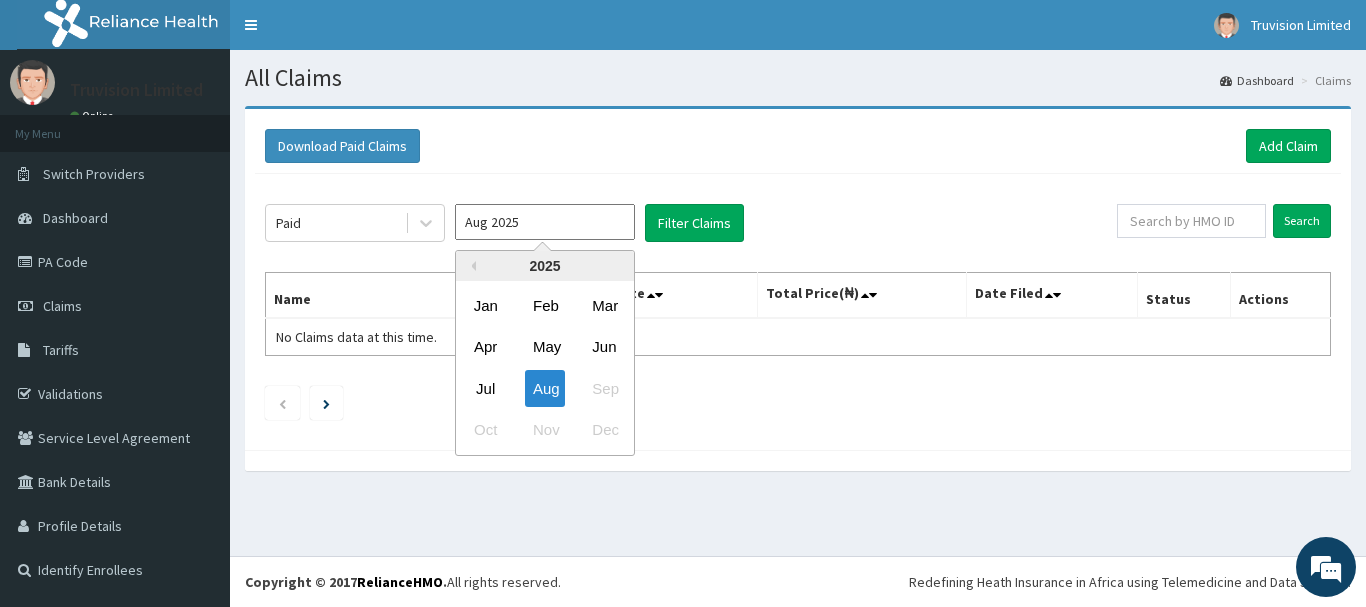 click on "May" at bounding box center [545, 347] 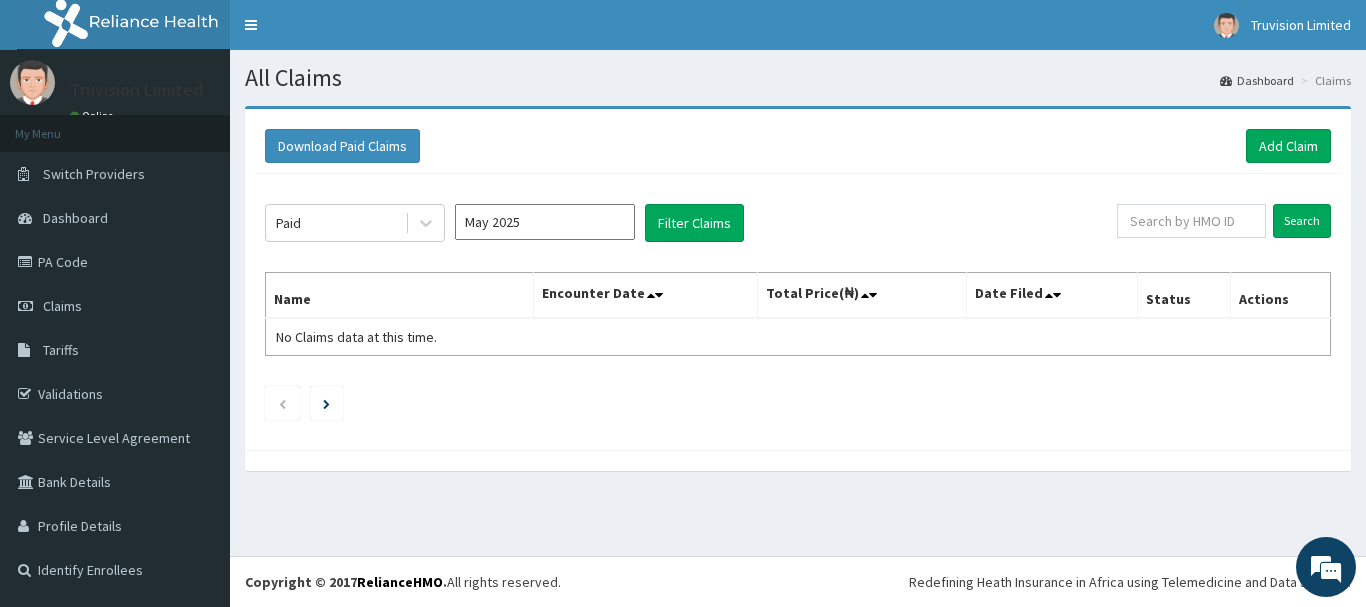 click on "Paid May 2025 Filter Claims Search Name Encounter Date Total Price(₦) Date Filed Status Actions No Claims data at this time." 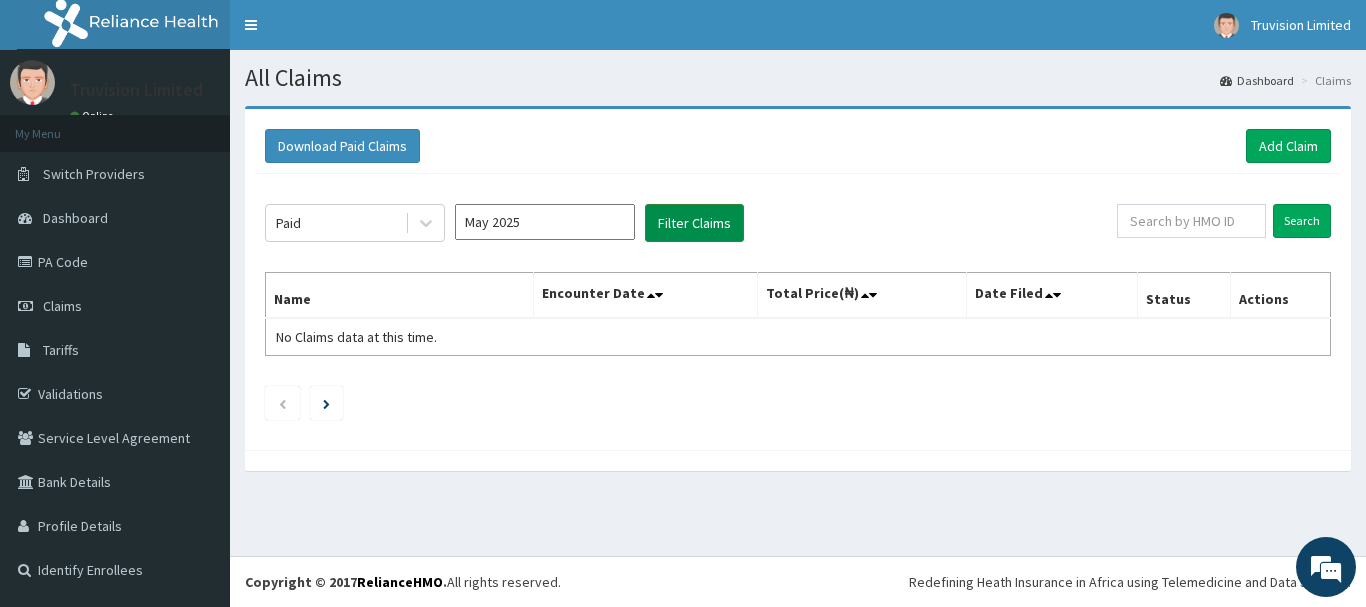 click on "Filter Claims" at bounding box center [694, 223] 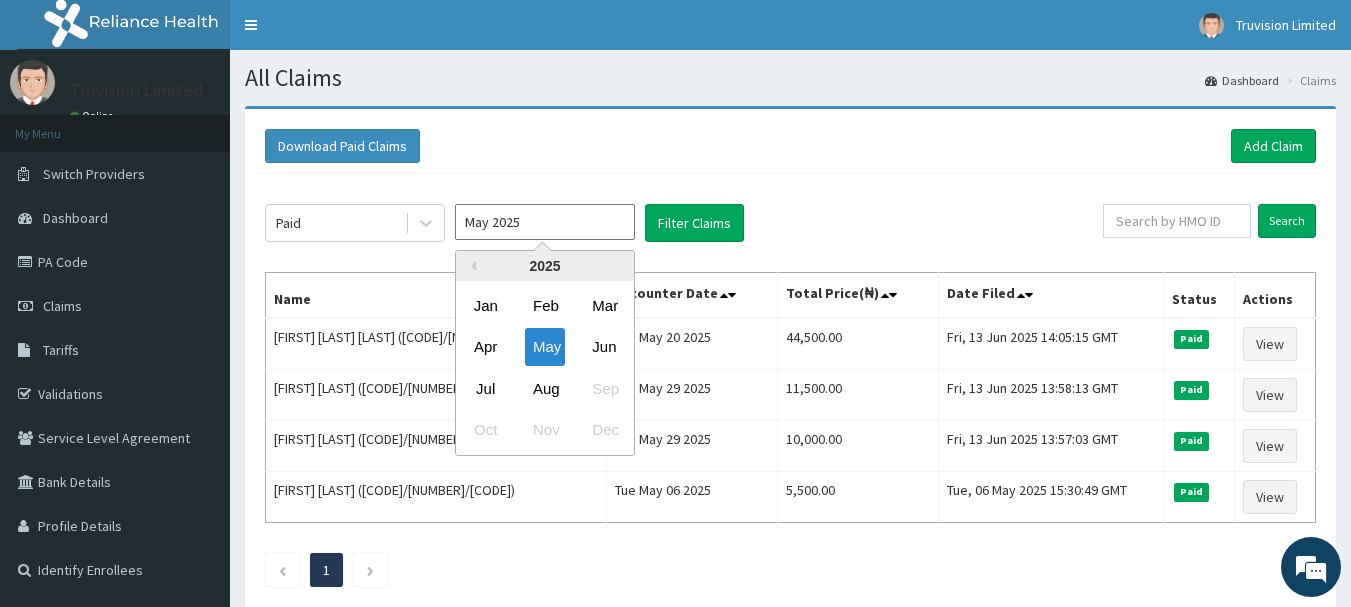 click on "May 2025" at bounding box center [545, 222] 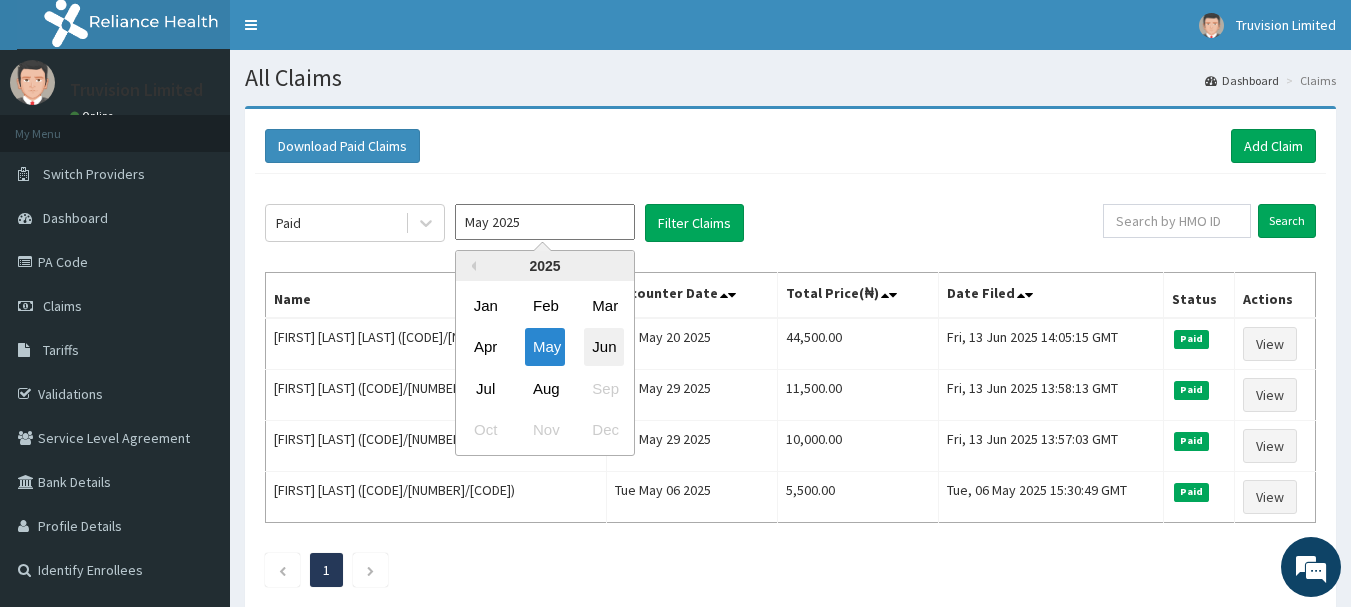 click on "Jun" at bounding box center (604, 347) 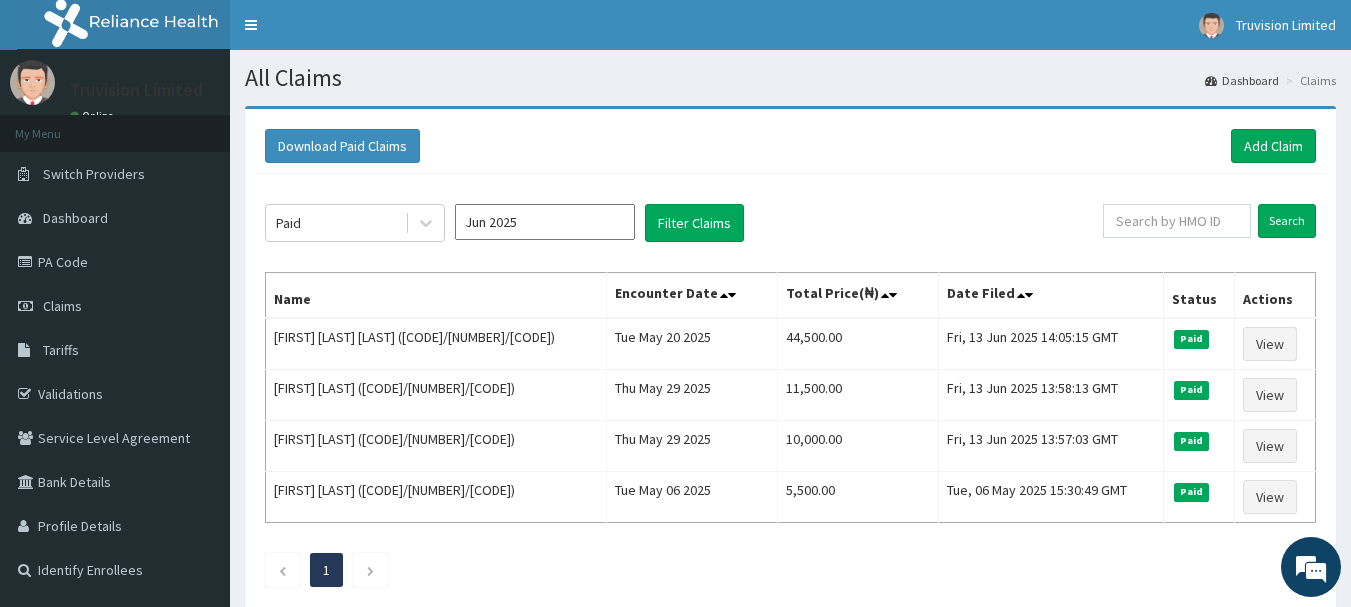 scroll, scrollTop: 0, scrollLeft: 0, axis: both 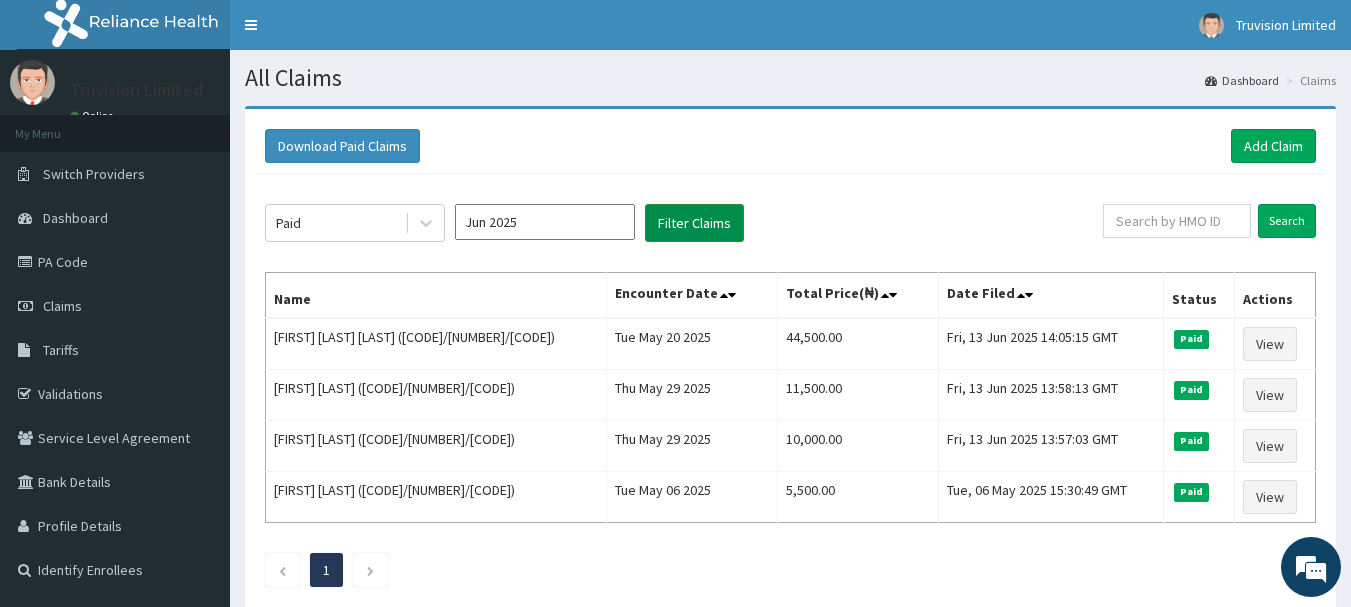 click on "Filter Claims" at bounding box center [694, 223] 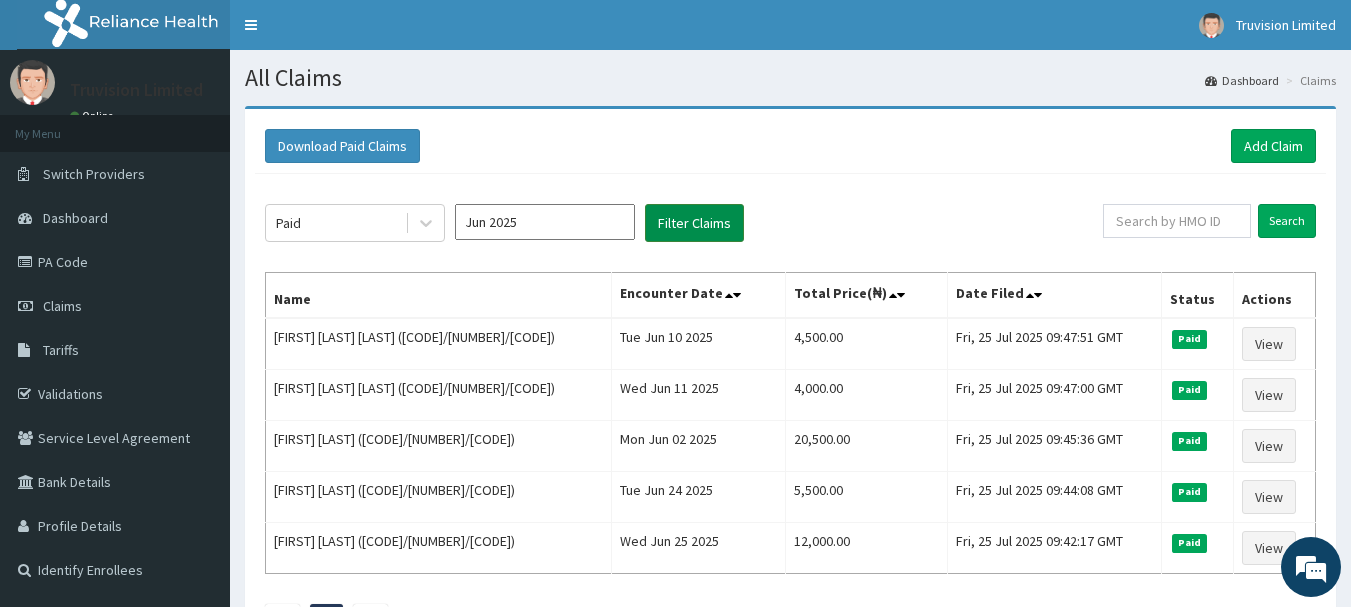 click on "Filter Claims" at bounding box center (694, 223) 